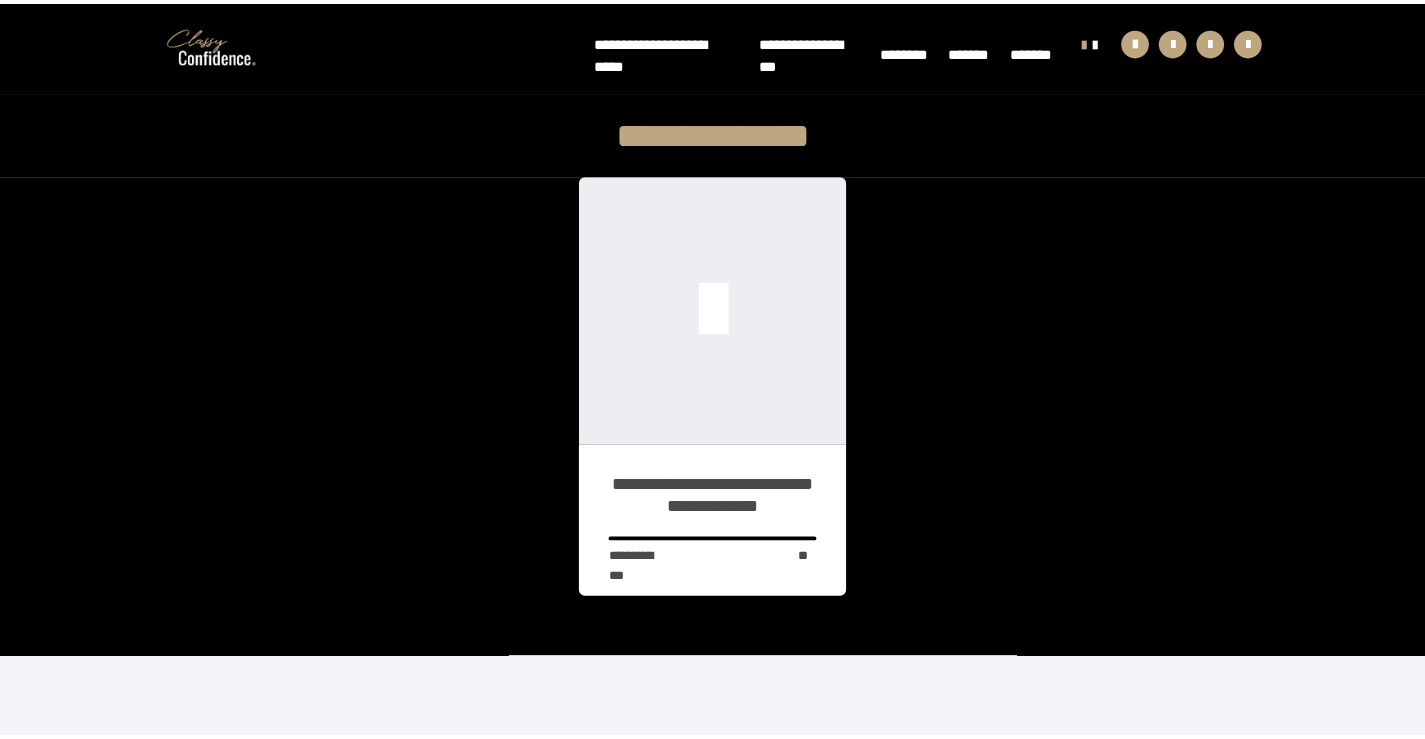 scroll, scrollTop: 0, scrollLeft: 0, axis: both 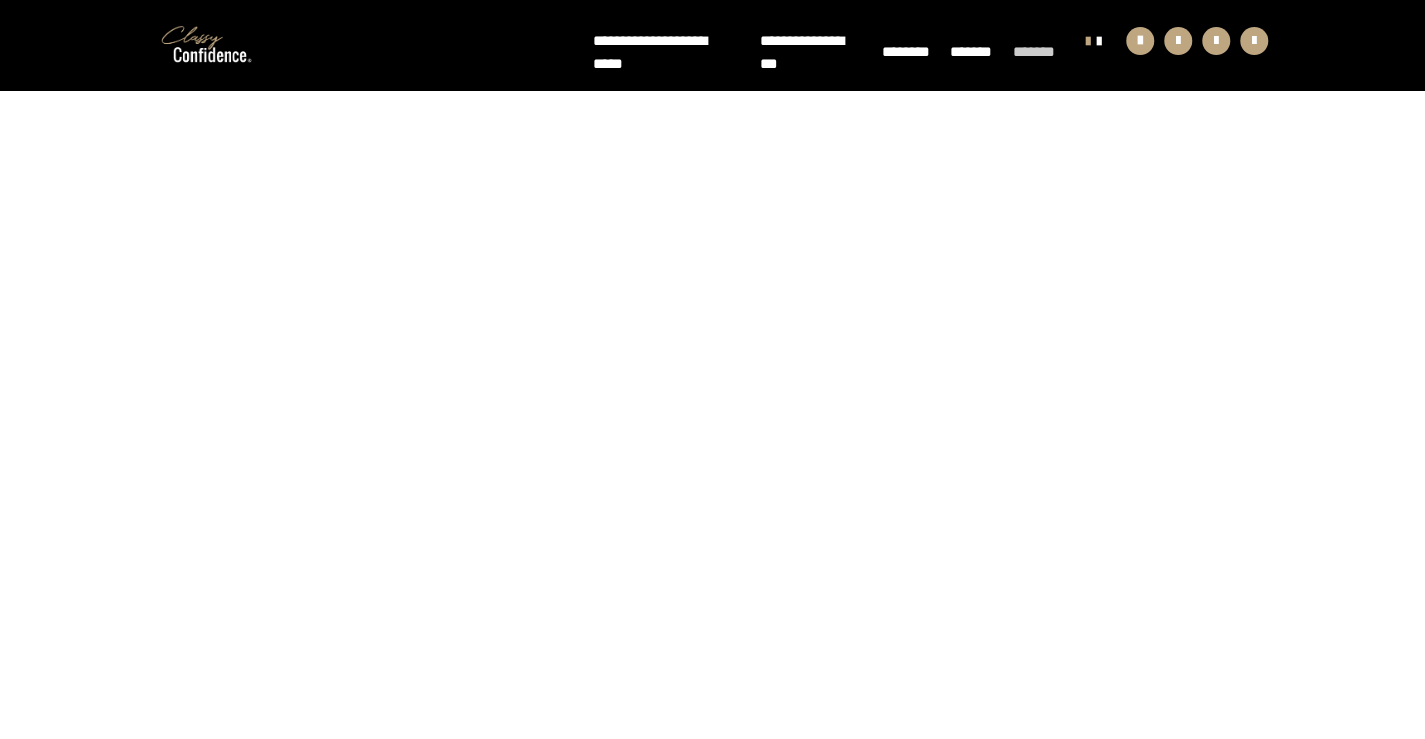 click on "*******" at bounding box center [1034, 52] 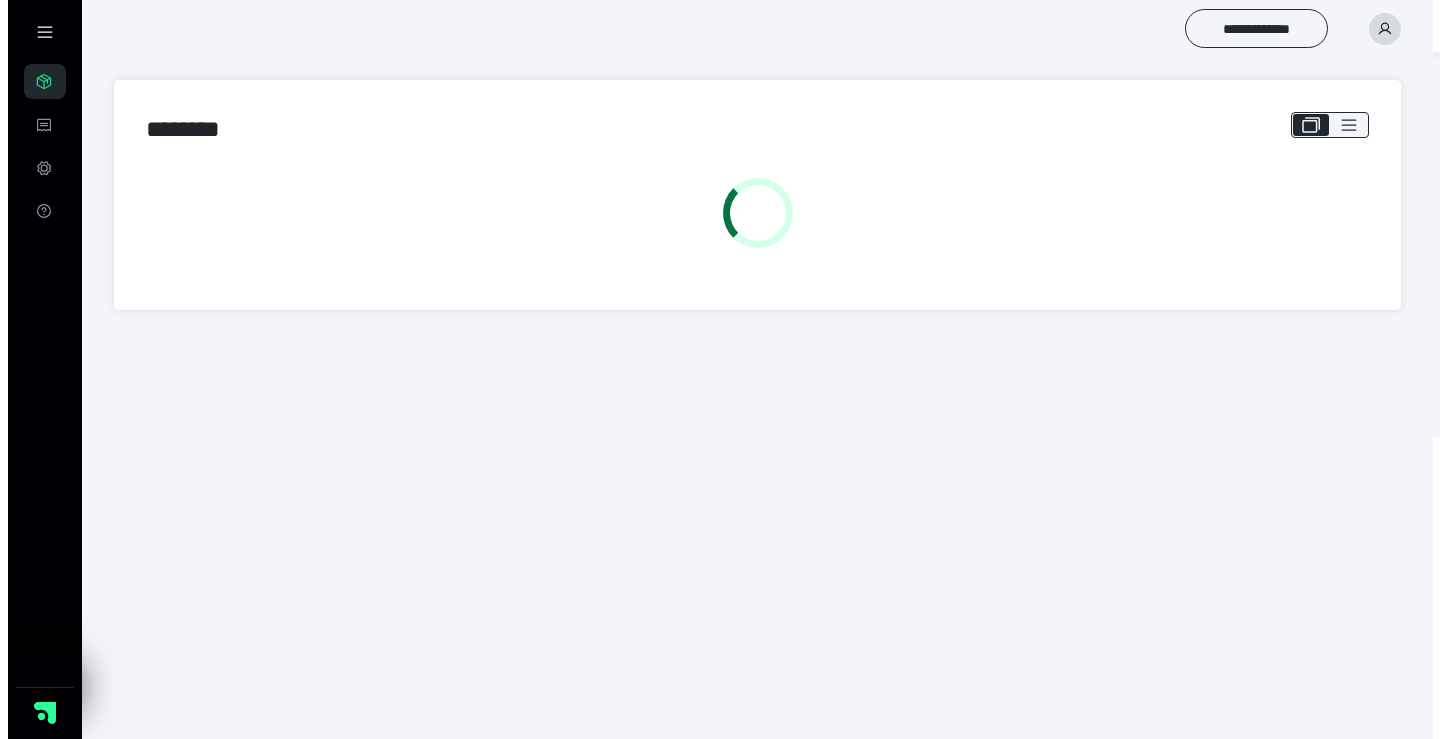 scroll, scrollTop: 0, scrollLeft: 0, axis: both 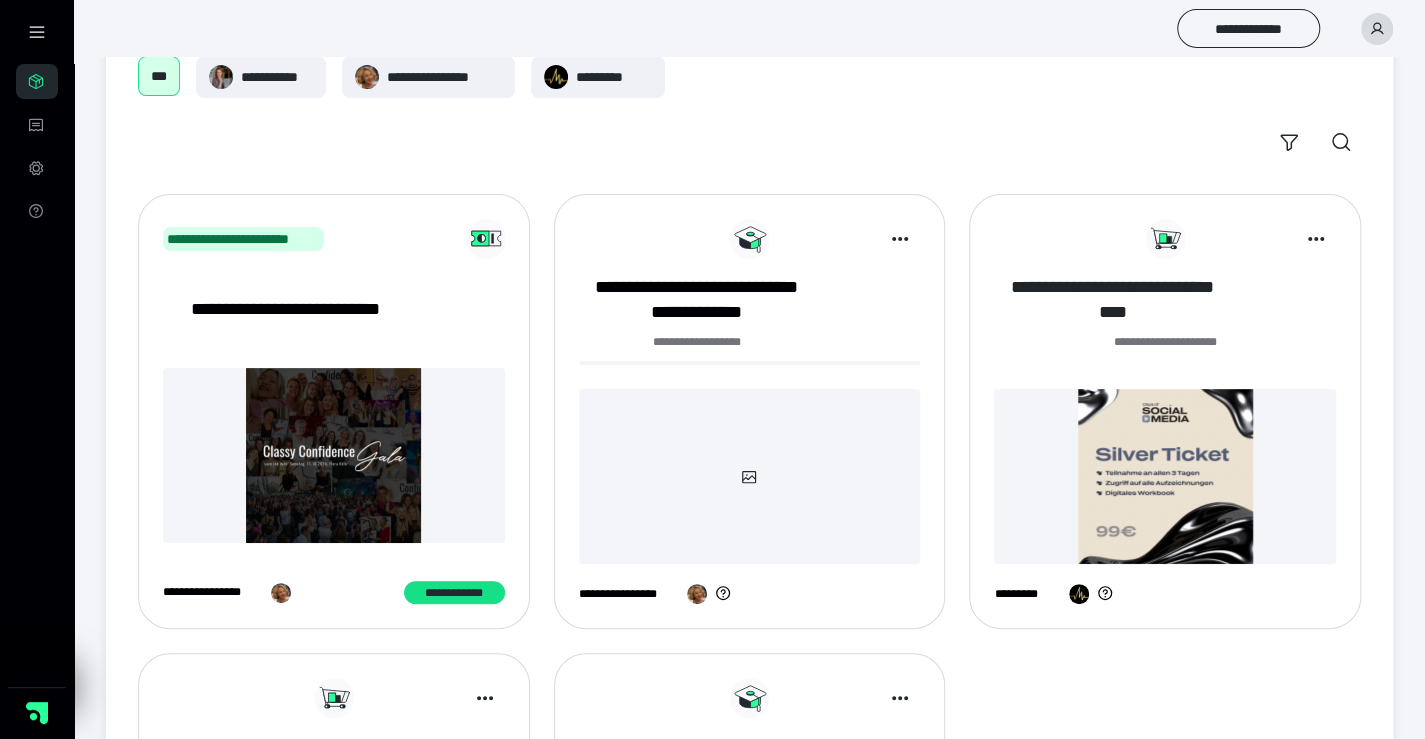click on "**********" at bounding box center [1112, 300] 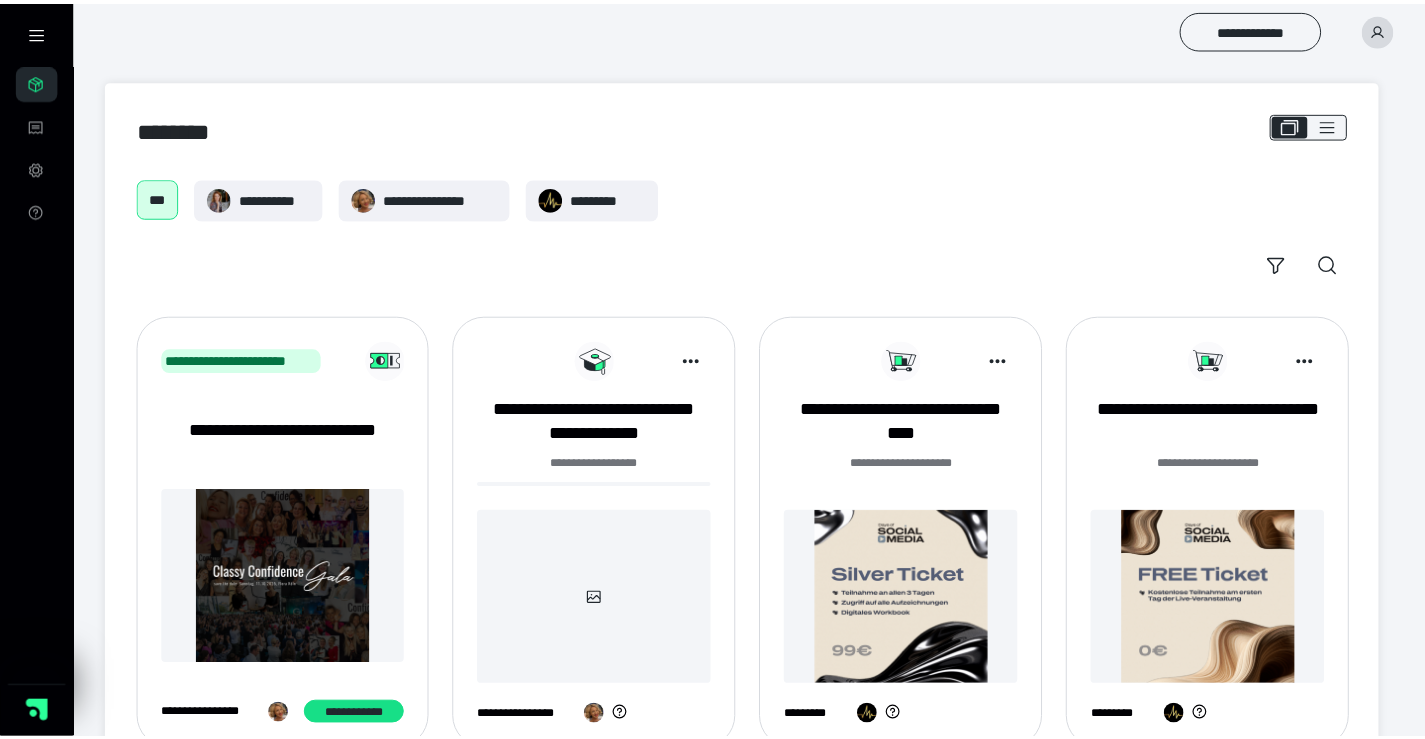 scroll, scrollTop: 122, scrollLeft: 0, axis: vertical 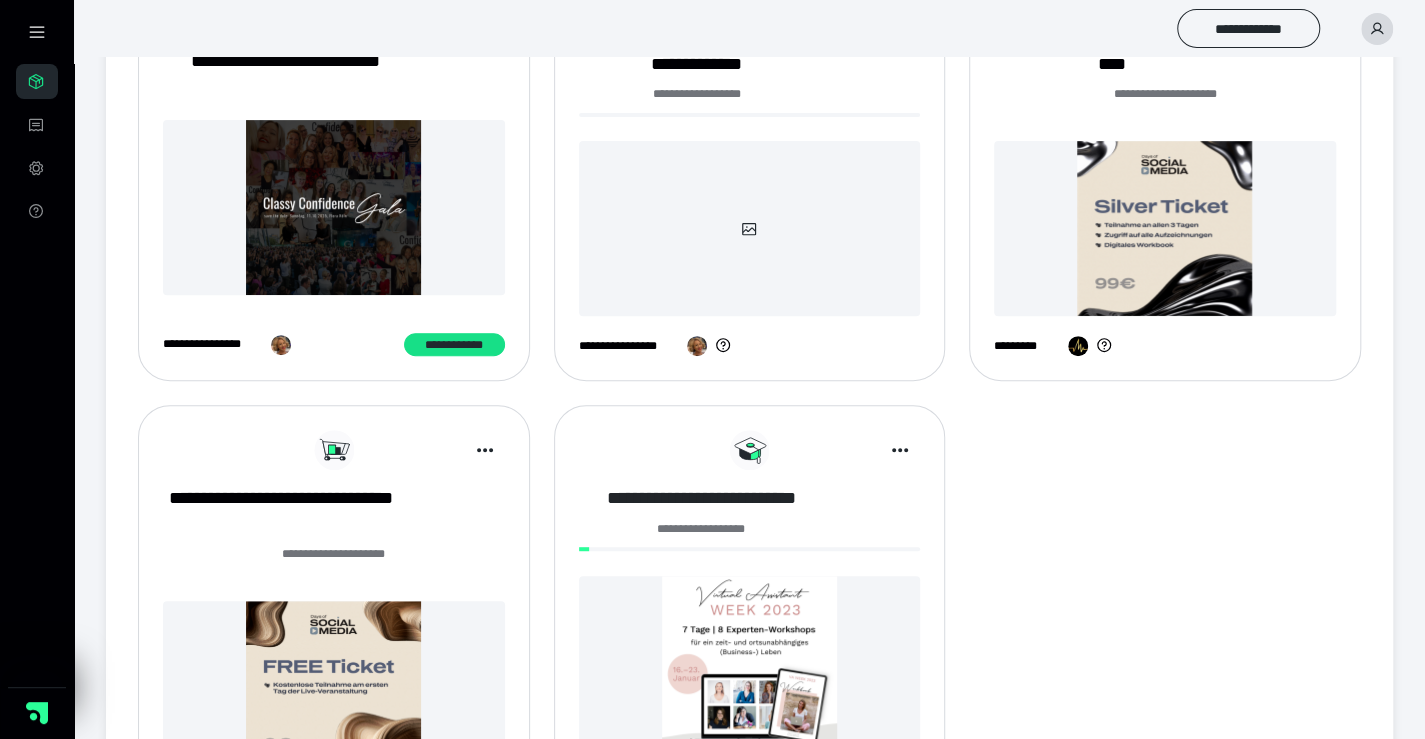 click on "**********" at bounding box center [701, 498] 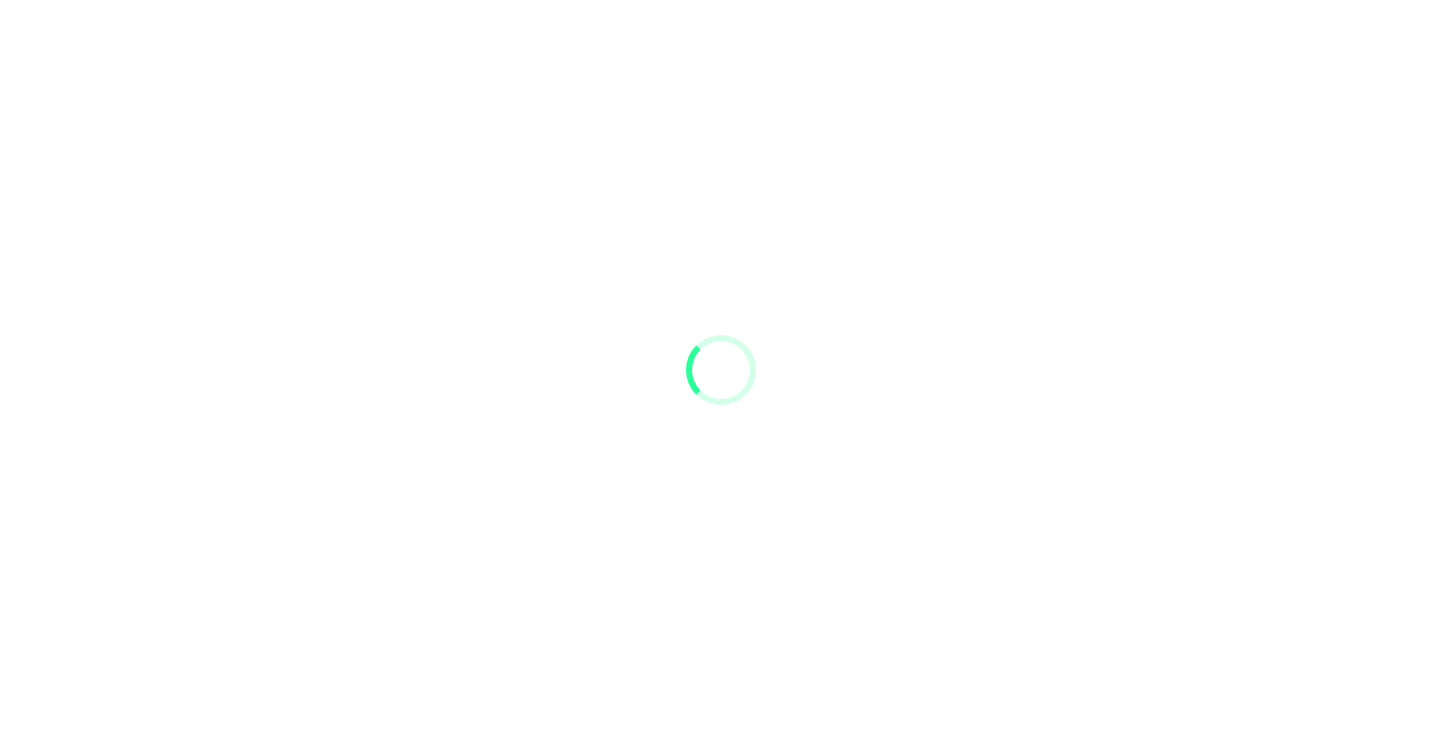scroll, scrollTop: 0, scrollLeft: 0, axis: both 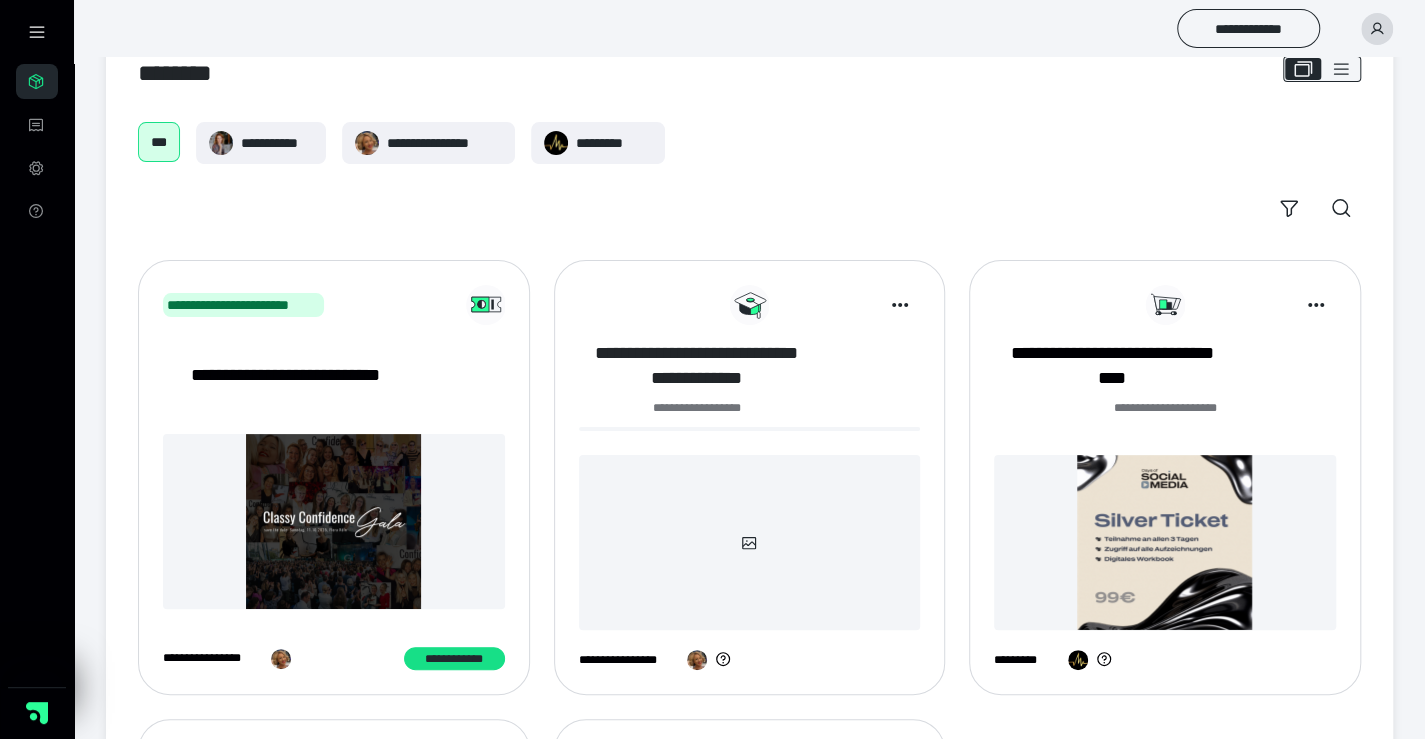click on "**********" at bounding box center (697, 366) 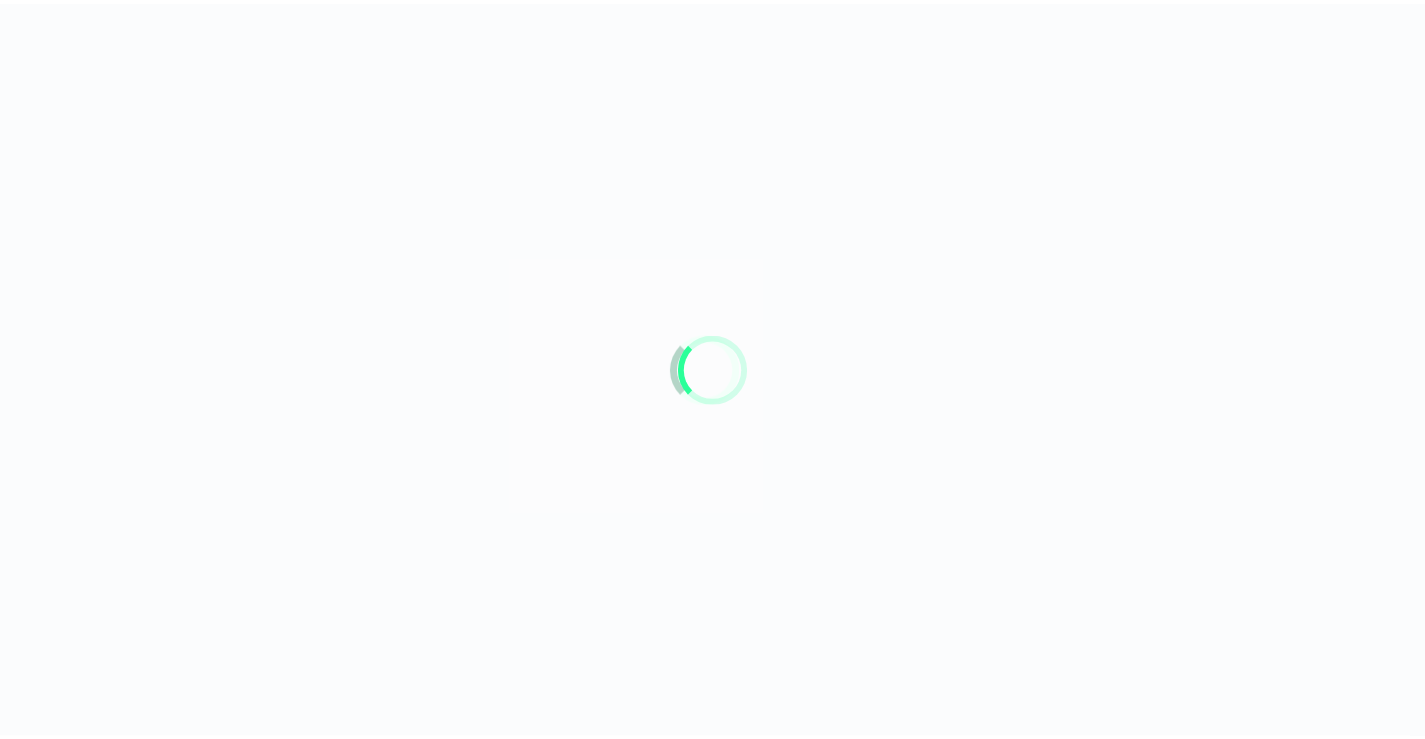 scroll, scrollTop: 0, scrollLeft: 0, axis: both 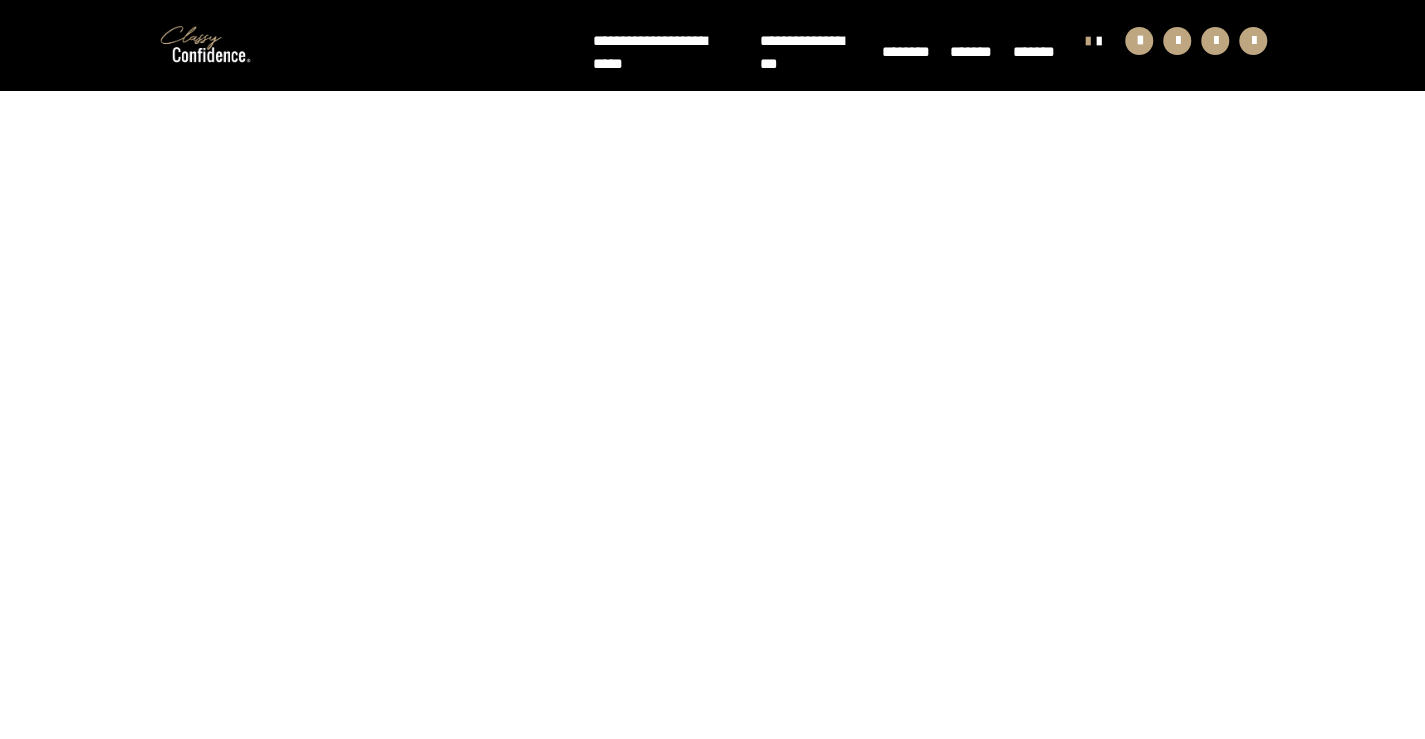 click at bounding box center [205, 46] 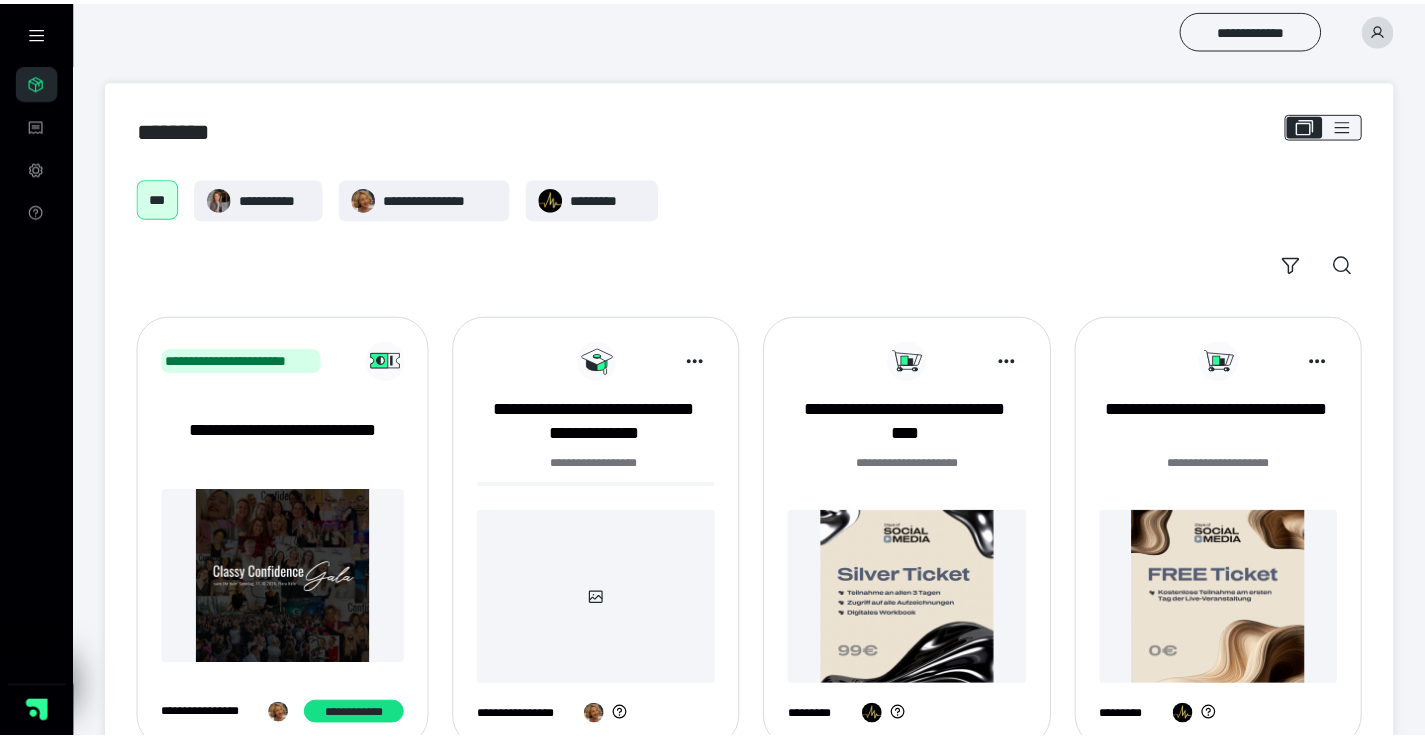 scroll, scrollTop: 0, scrollLeft: 0, axis: both 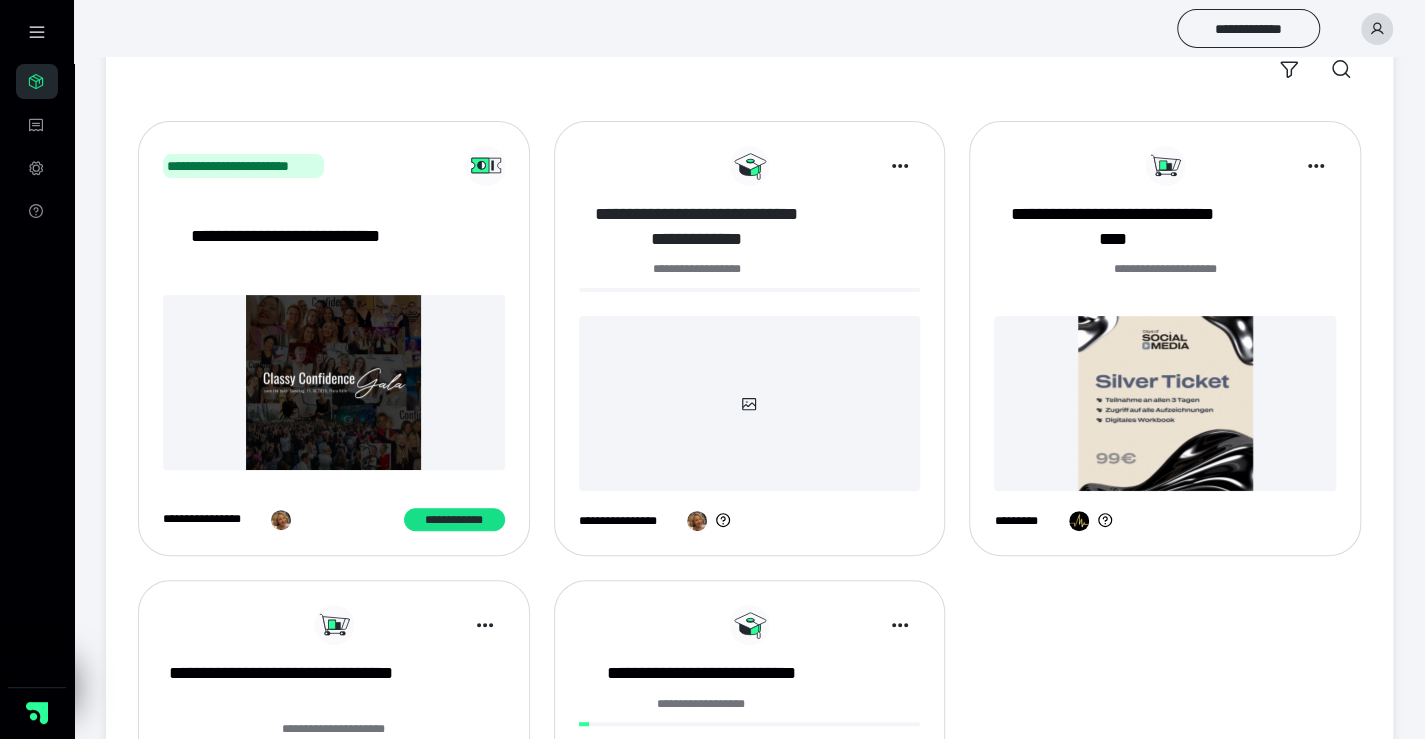 click on "**********" at bounding box center [697, 227] 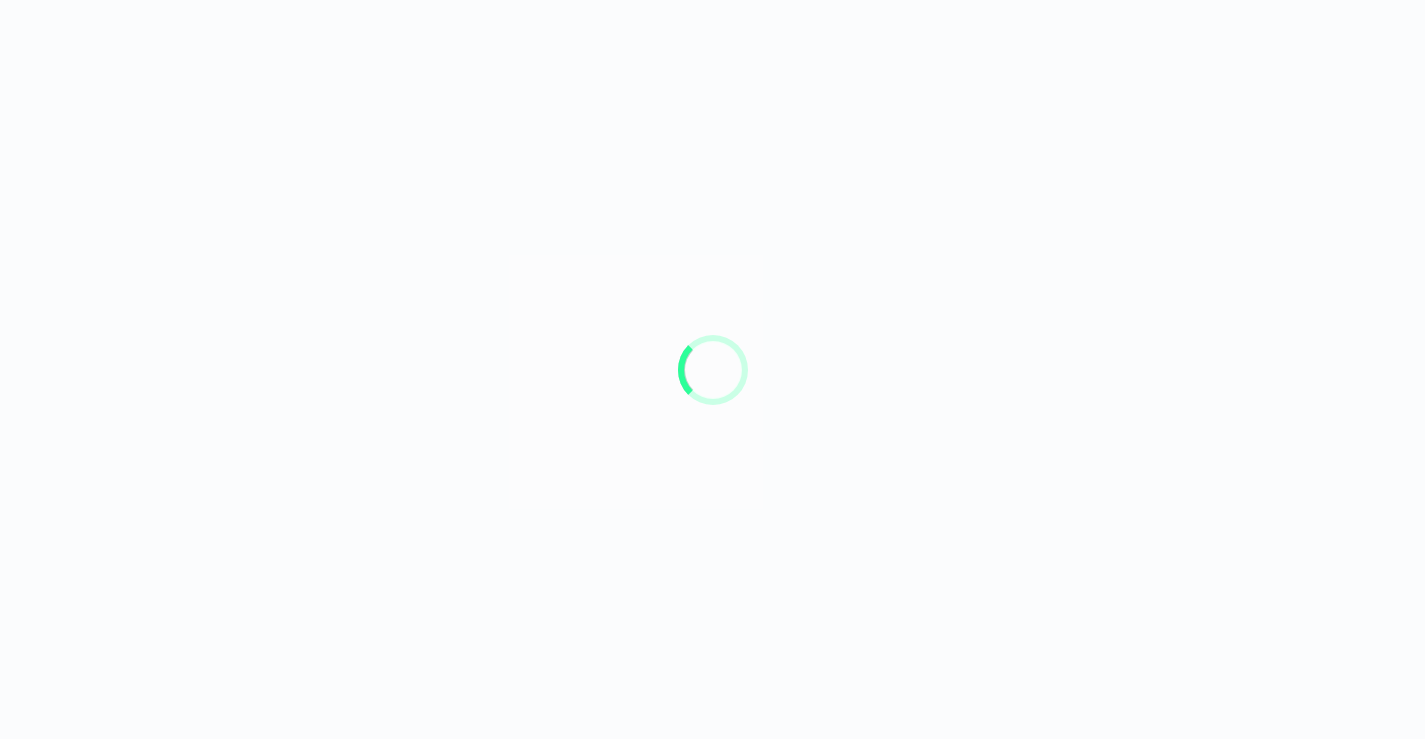 scroll, scrollTop: 0, scrollLeft: 0, axis: both 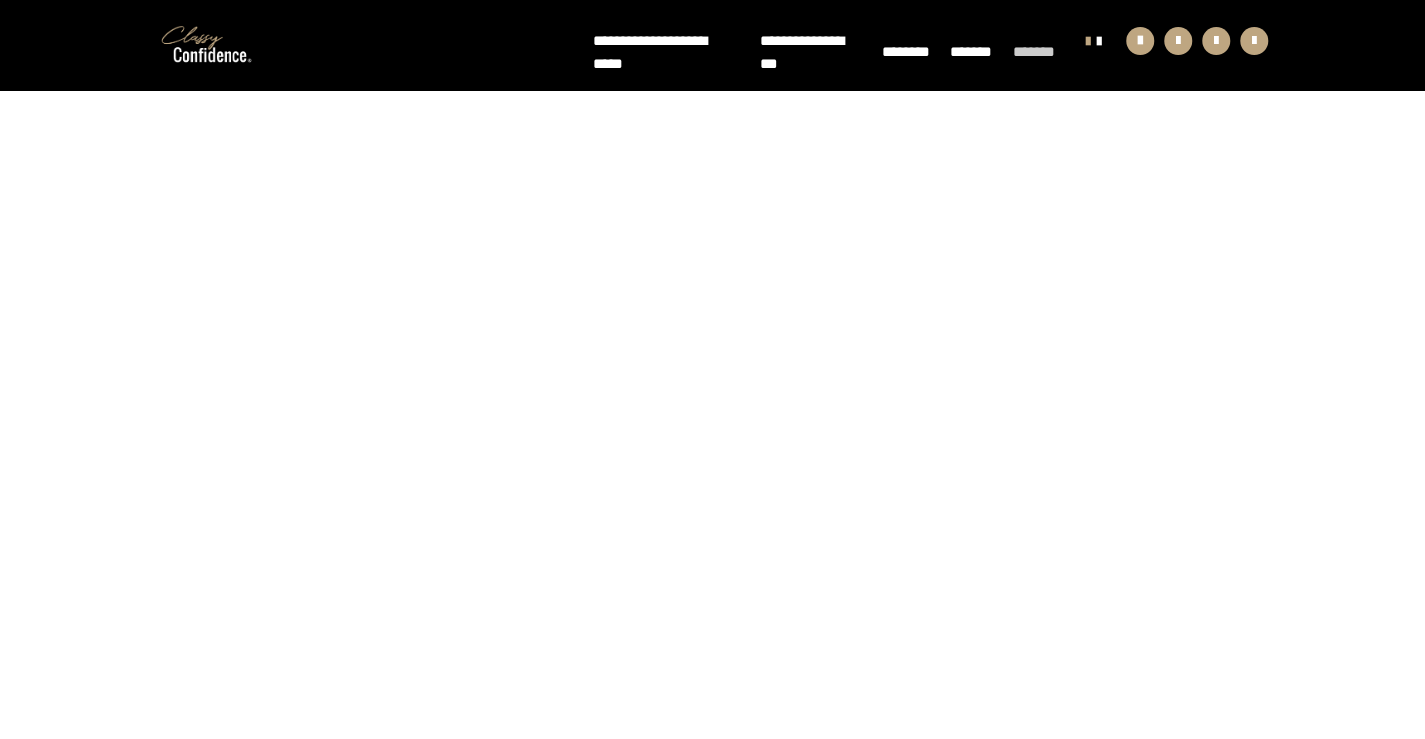 click on "*******" at bounding box center [1034, 52] 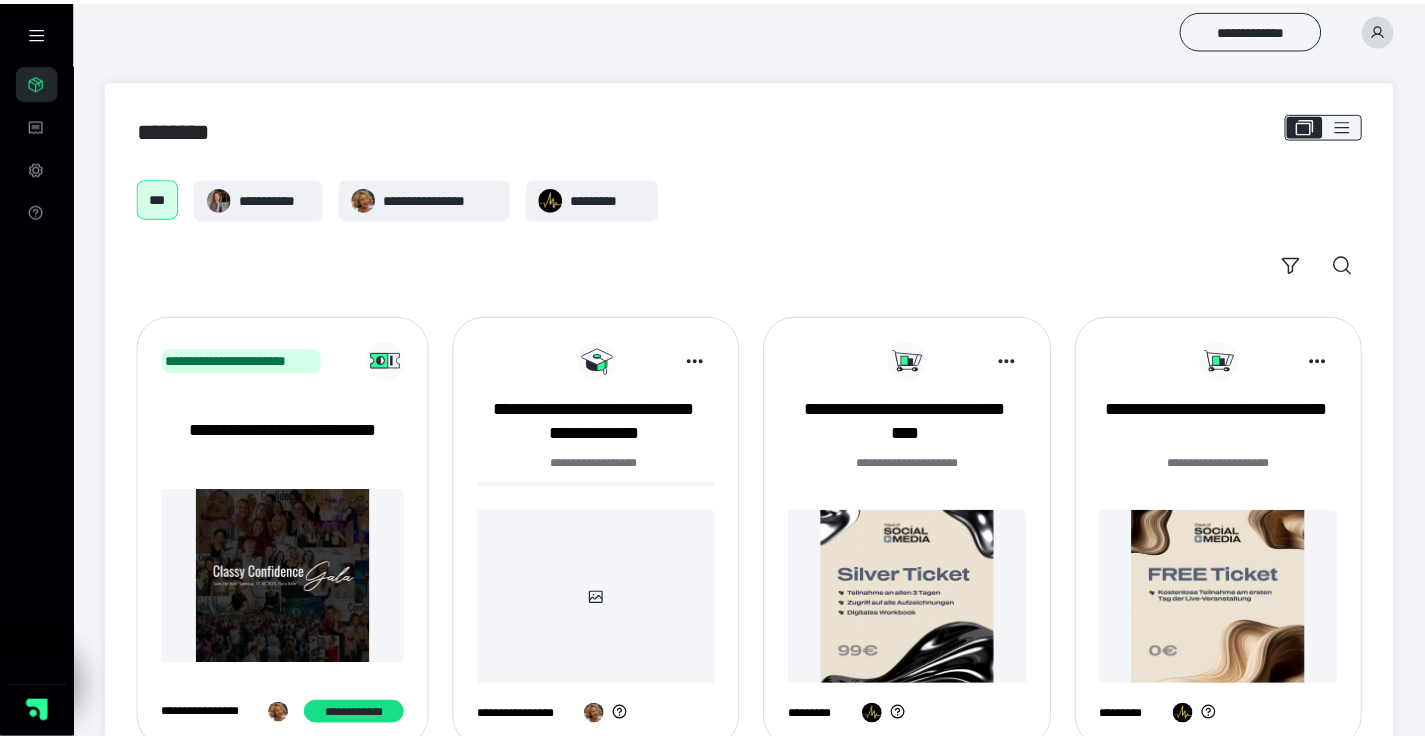 scroll, scrollTop: 0, scrollLeft: 0, axis: both 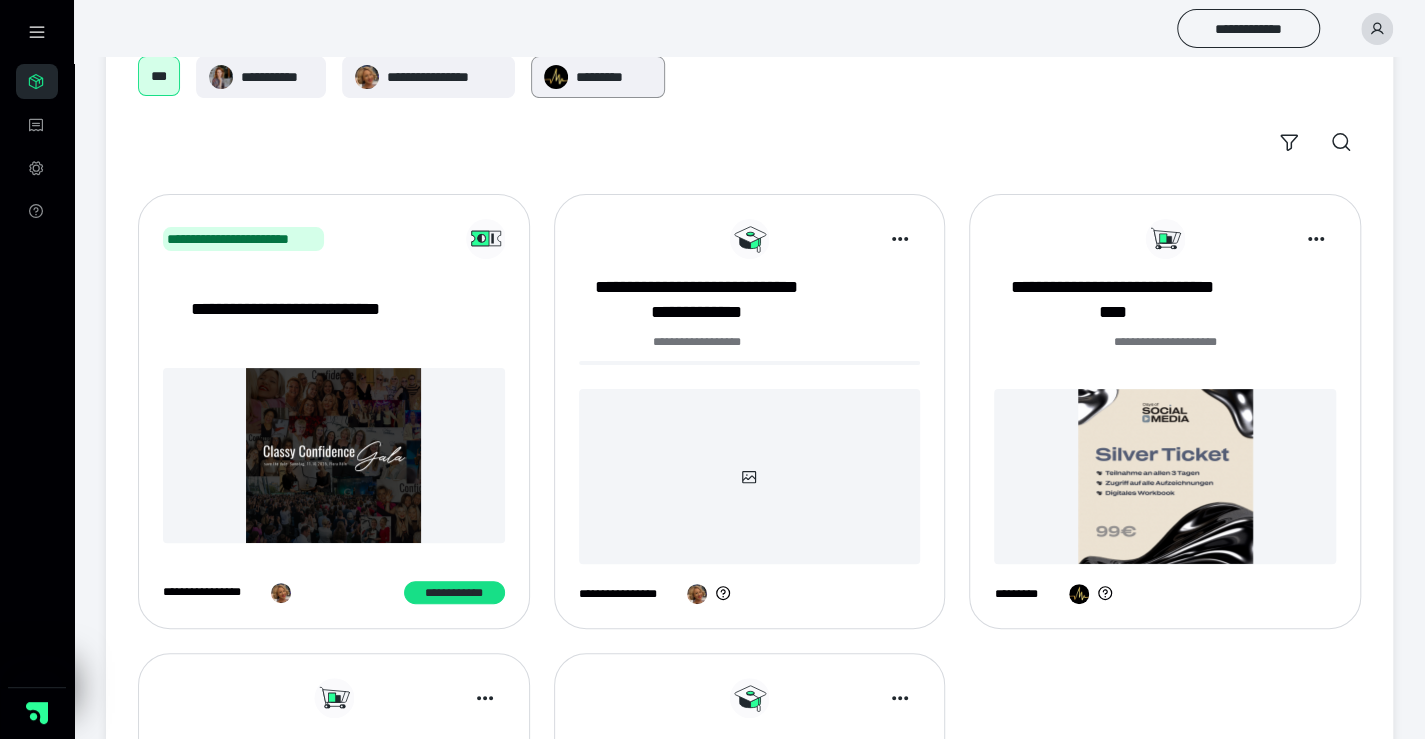 click on "*********" at bounding box center [598, 77] 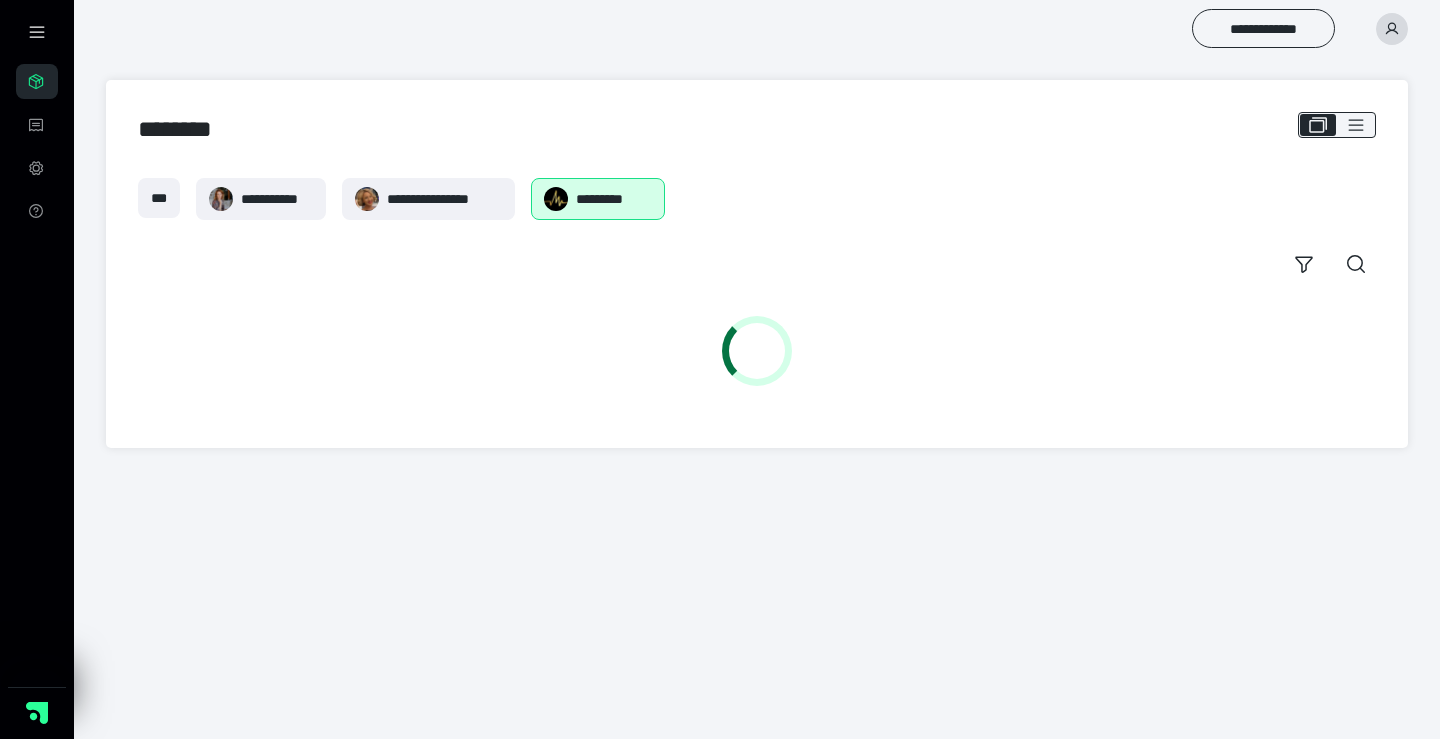 scroll, scrollTop: 0, scrollLeft: 0, axis: both 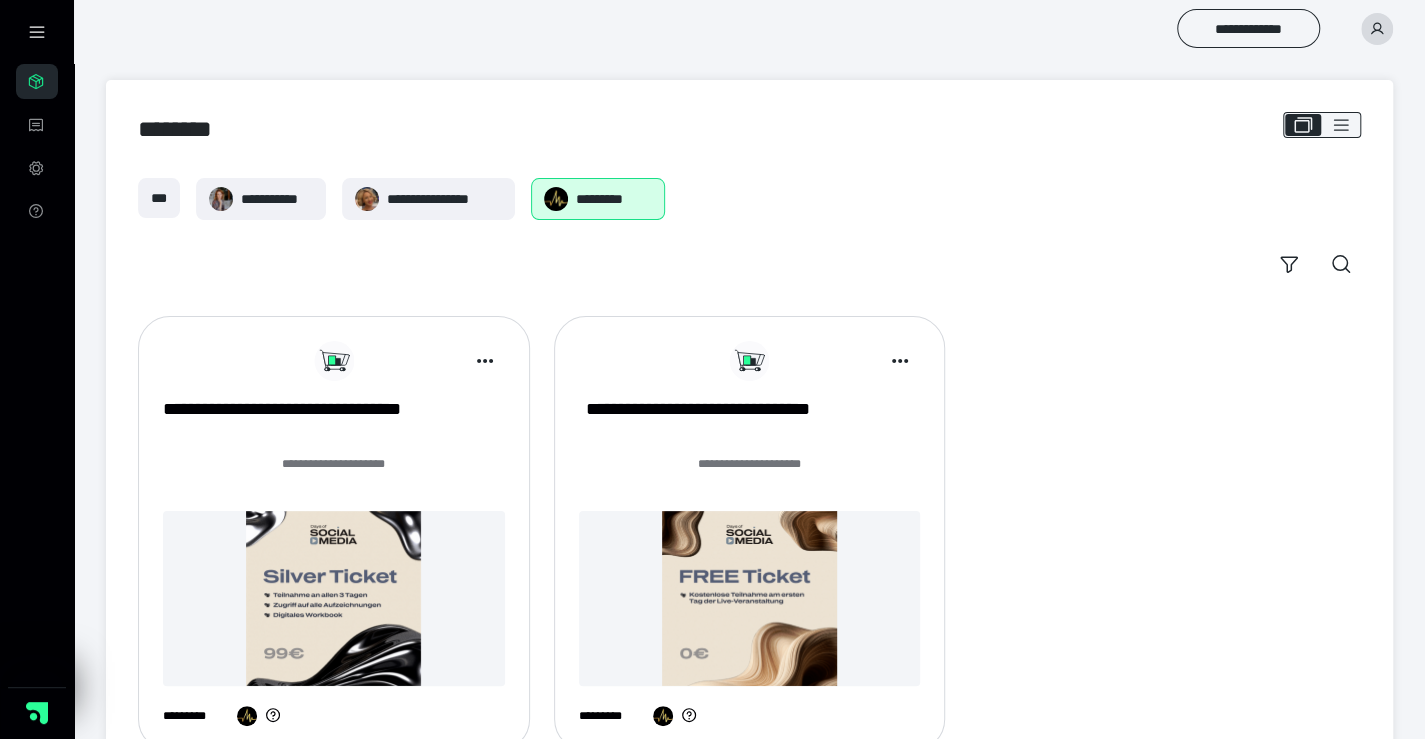 click at bounding box center (750, 598) 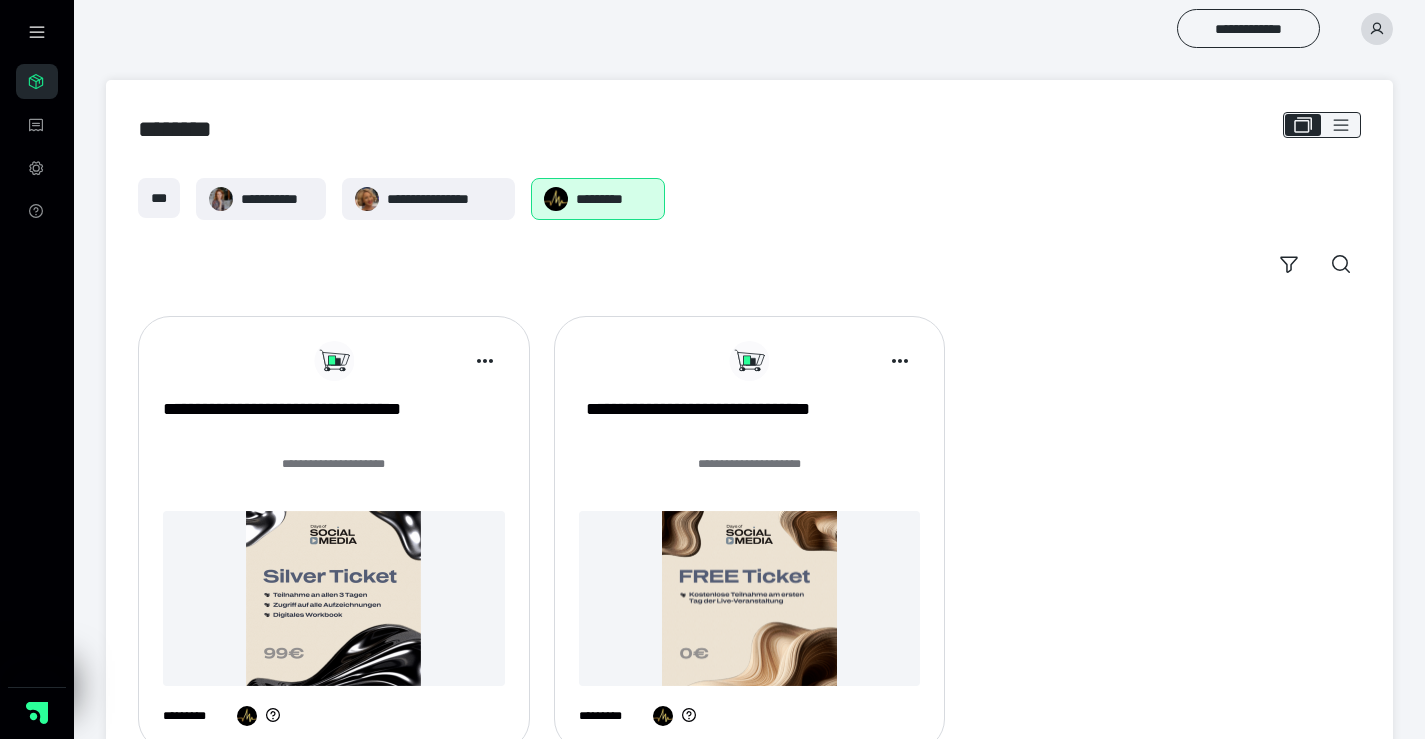 scroll, scrollTop: 0, scrollLeft: 0, axis: both 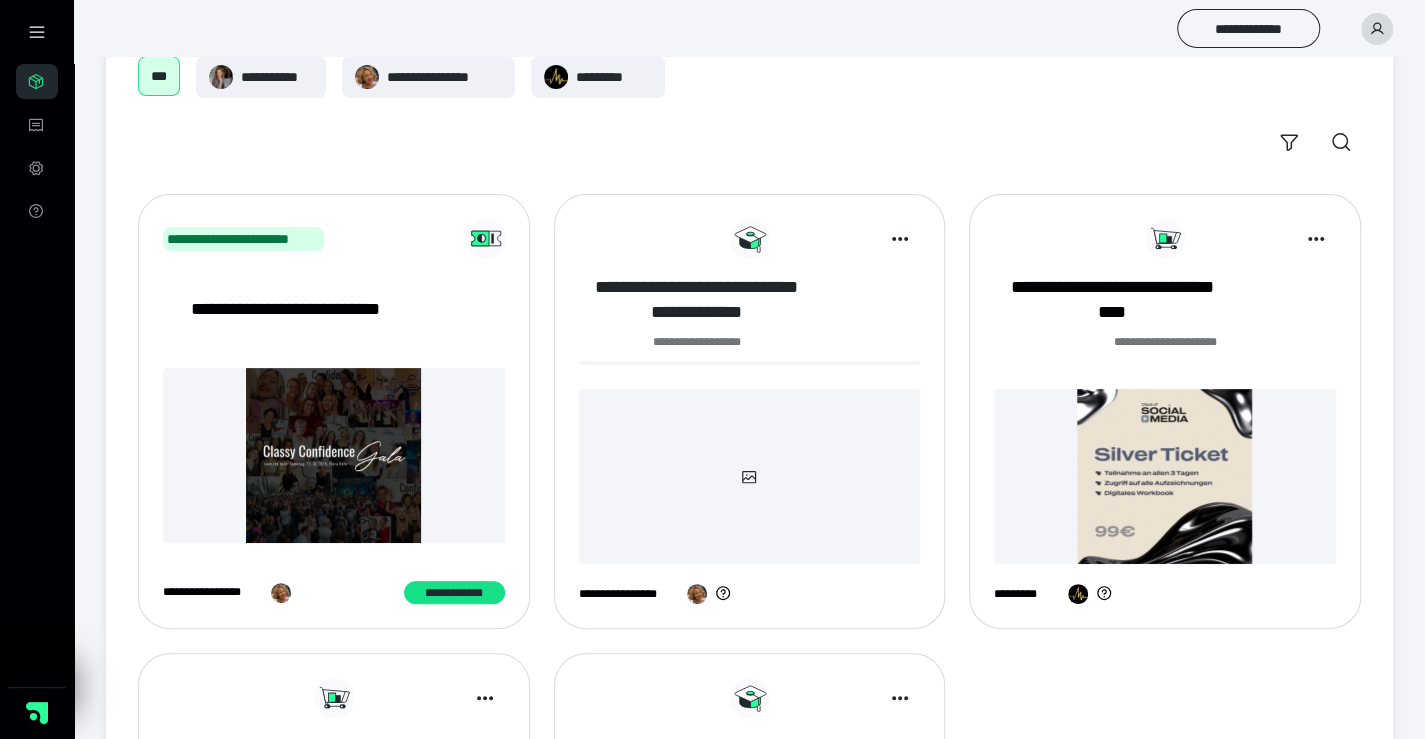 click on "**********" at bounding box center [697, 300] 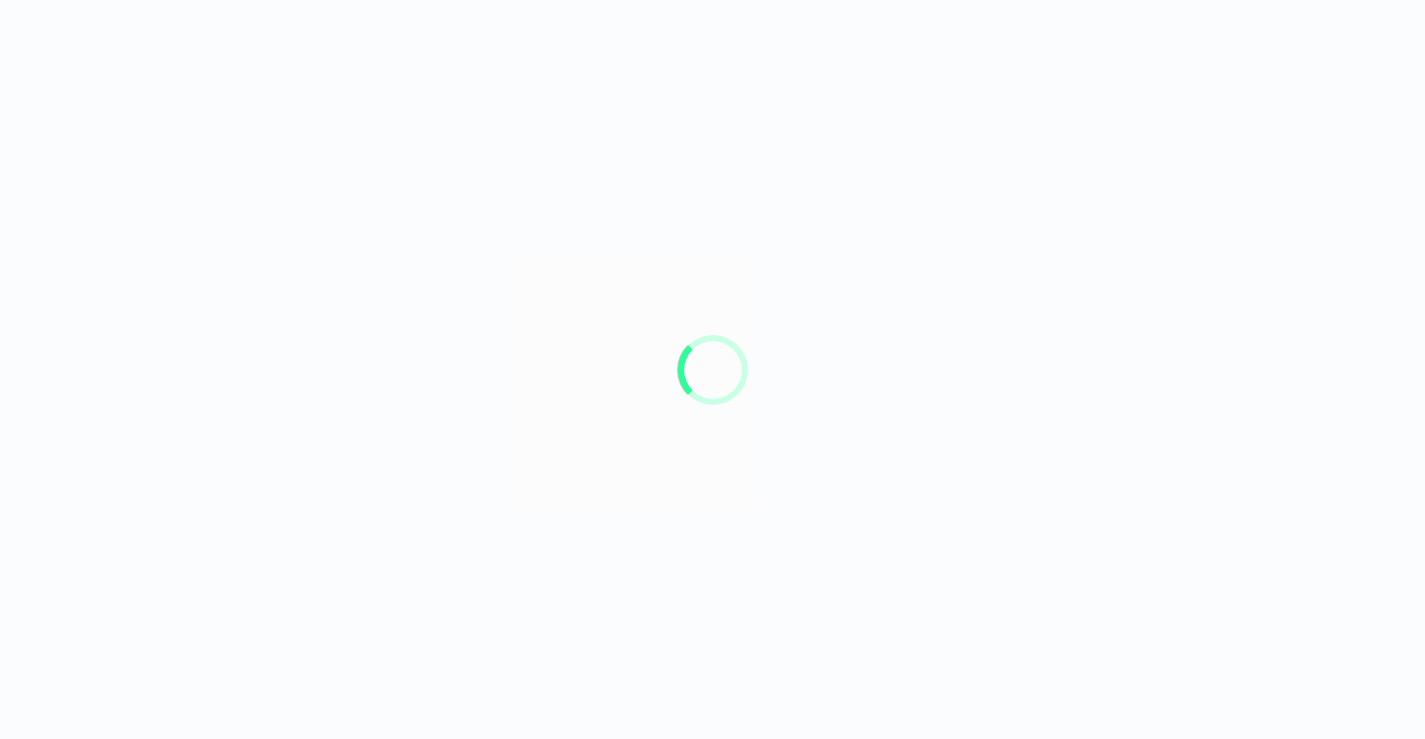 scroll, scrollTop: 0, scrollLeft: 0, axis: both 